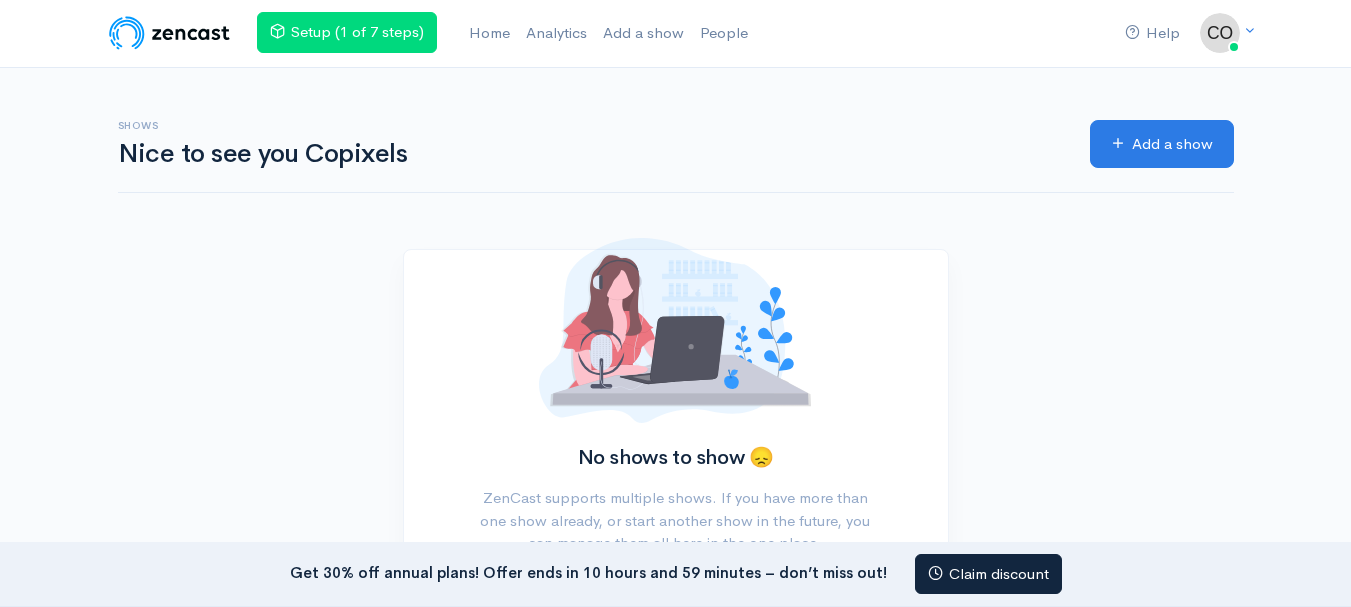 scroll, scrollTop: 0, scrollLeft: 0, axis: both 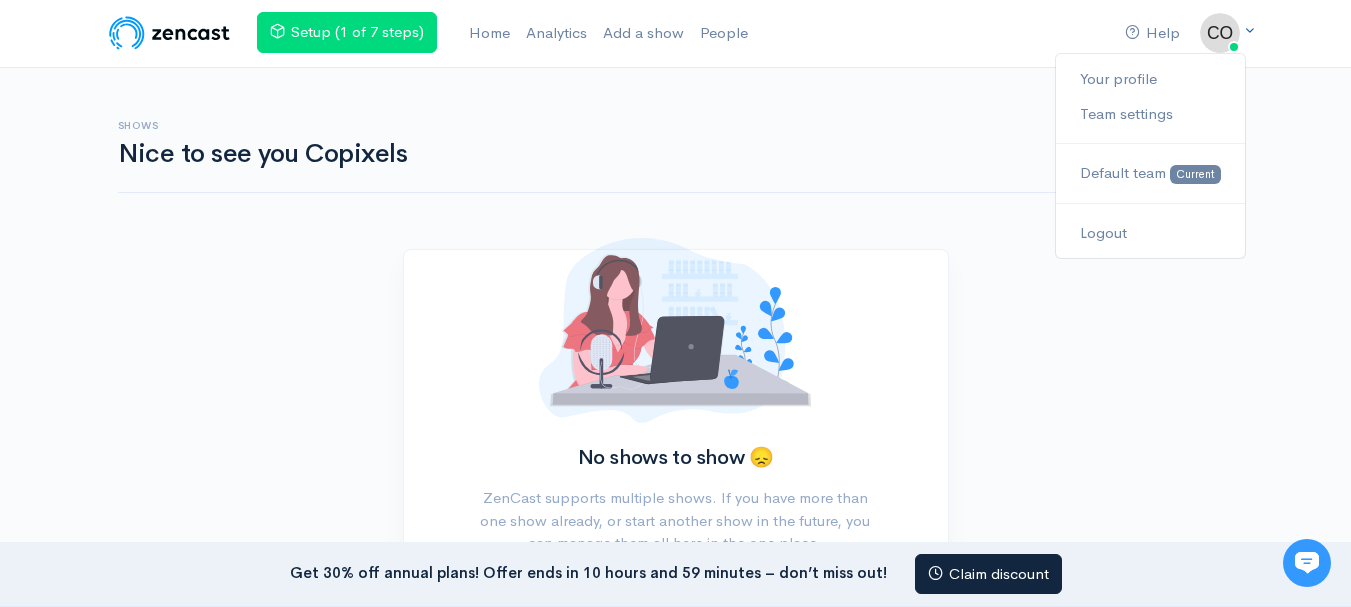 click at bounding box center [1249, 30] 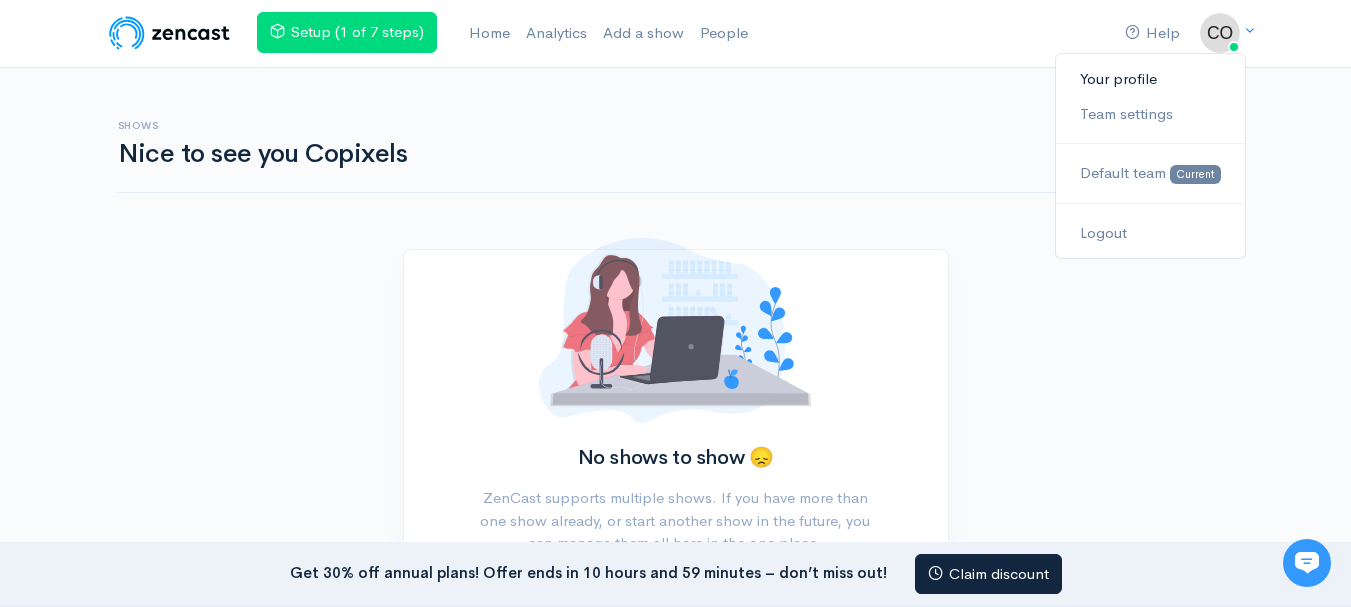 click on "Your profile" at bounding box center [1150, 79] 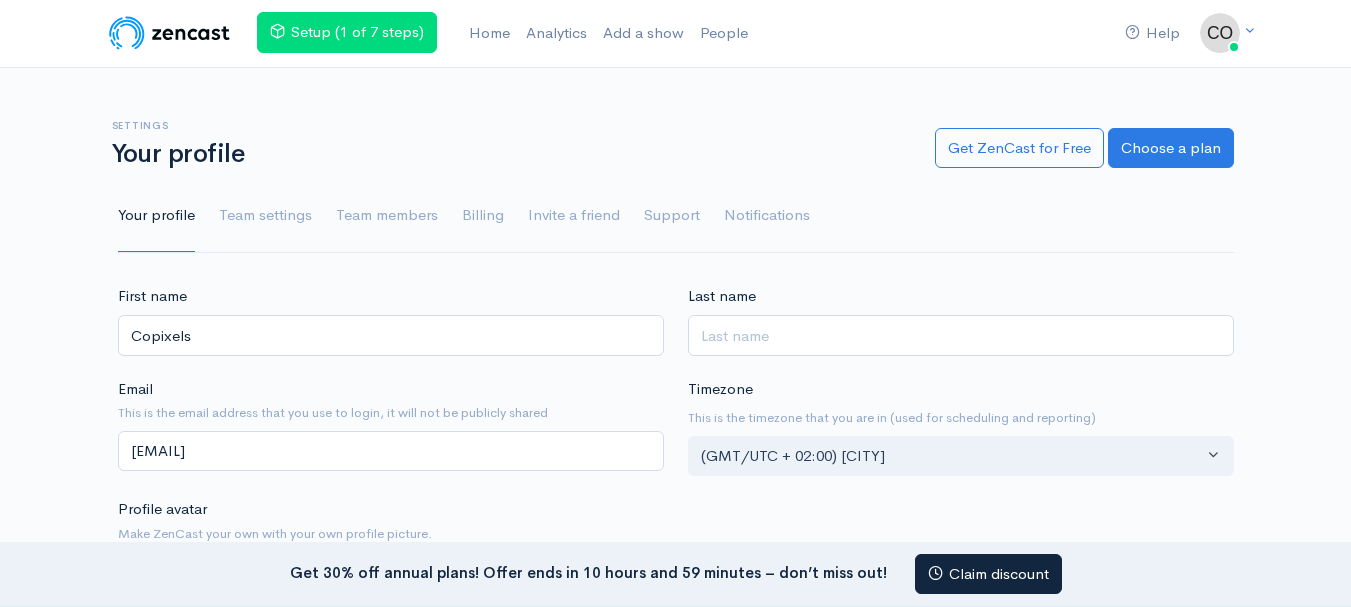 scroll, scrollTop: 0, scrollLeft: 0, axis: both 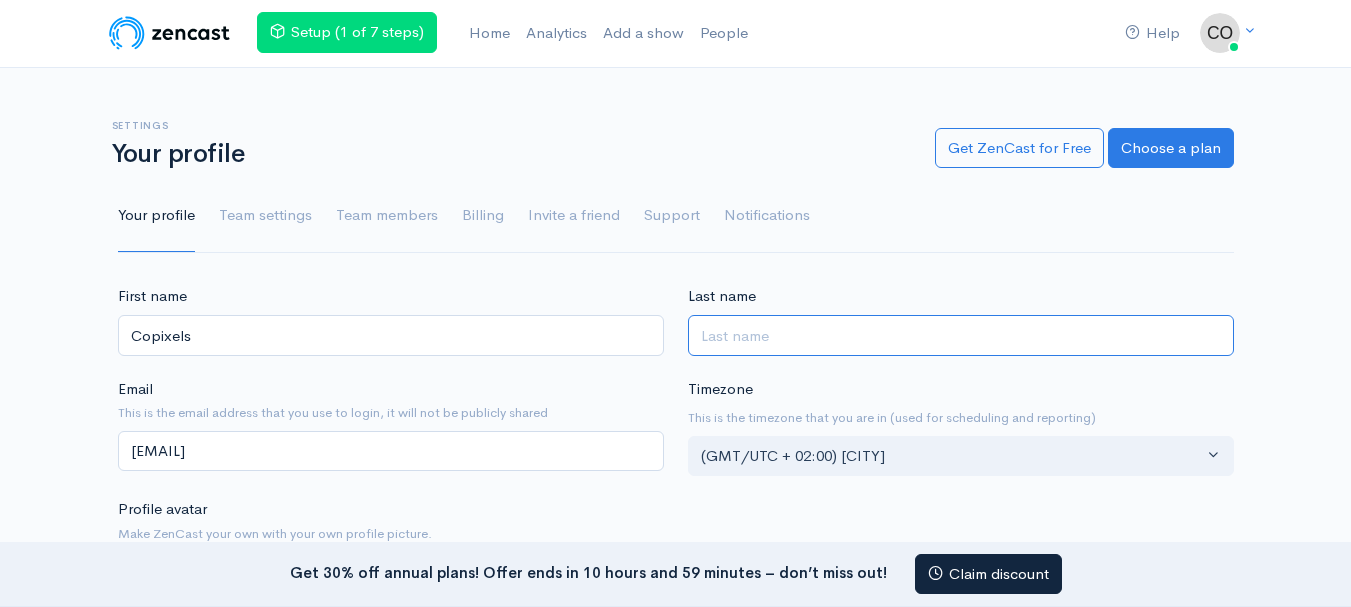 click on "Last name" at bounding box center [961, 335] 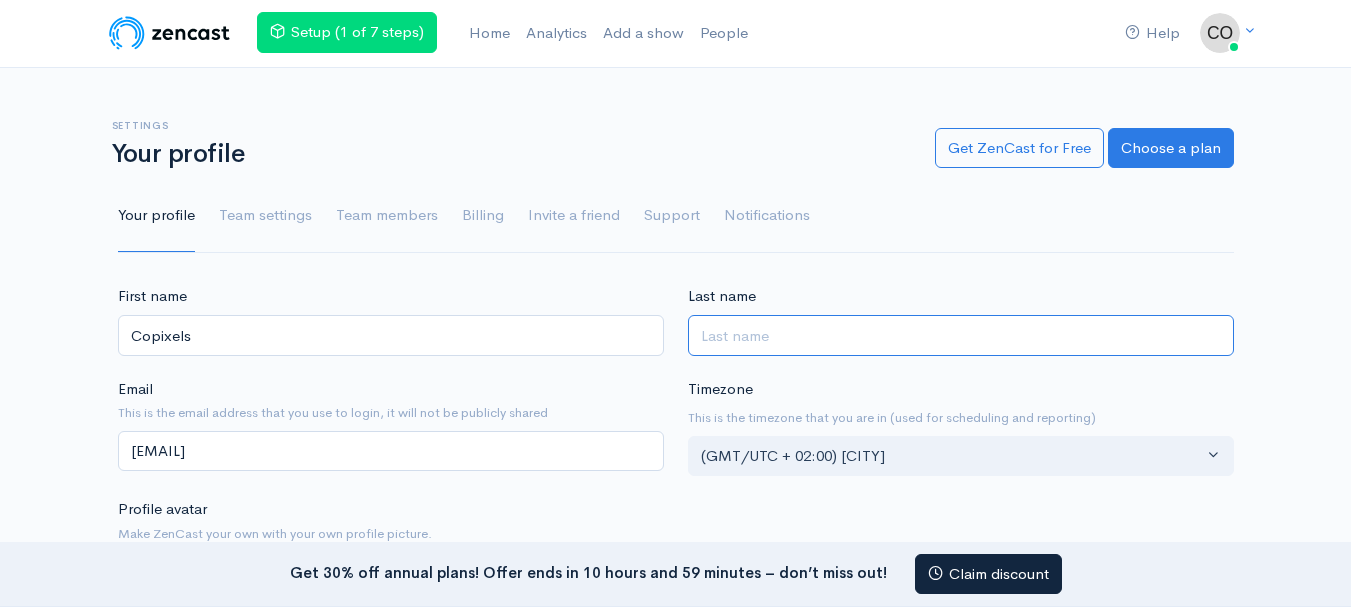 type on "Media" 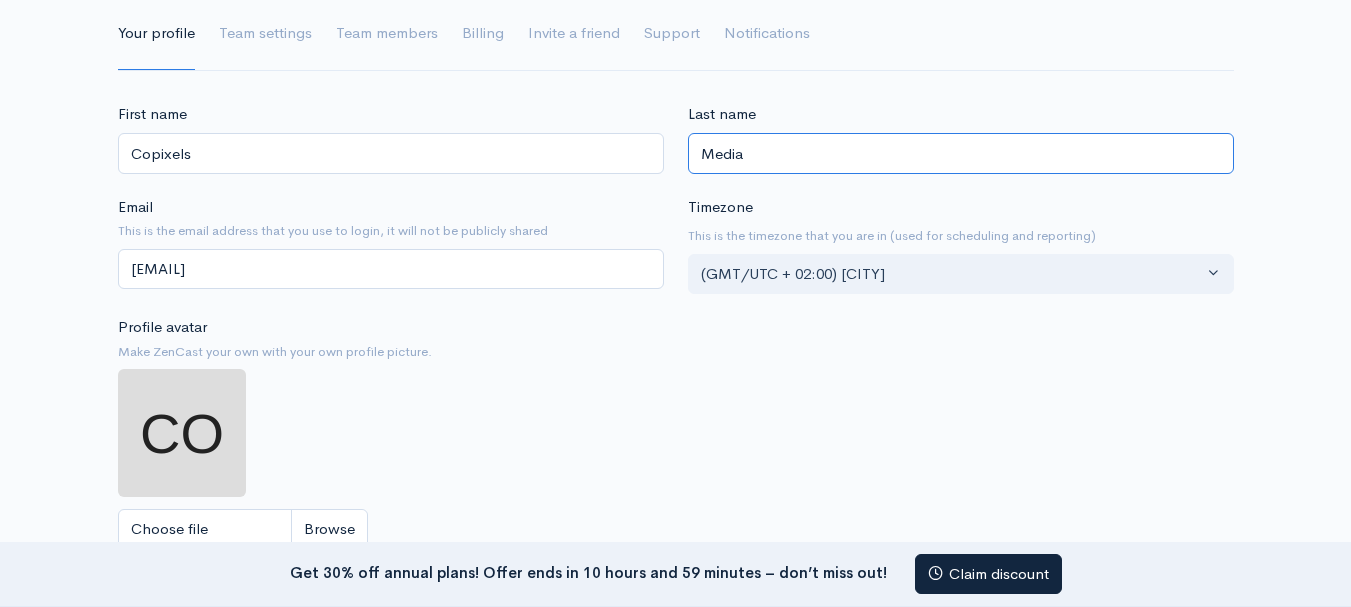 scroll, scrollTop: 200, scrollLeft: 0, axis: vertical 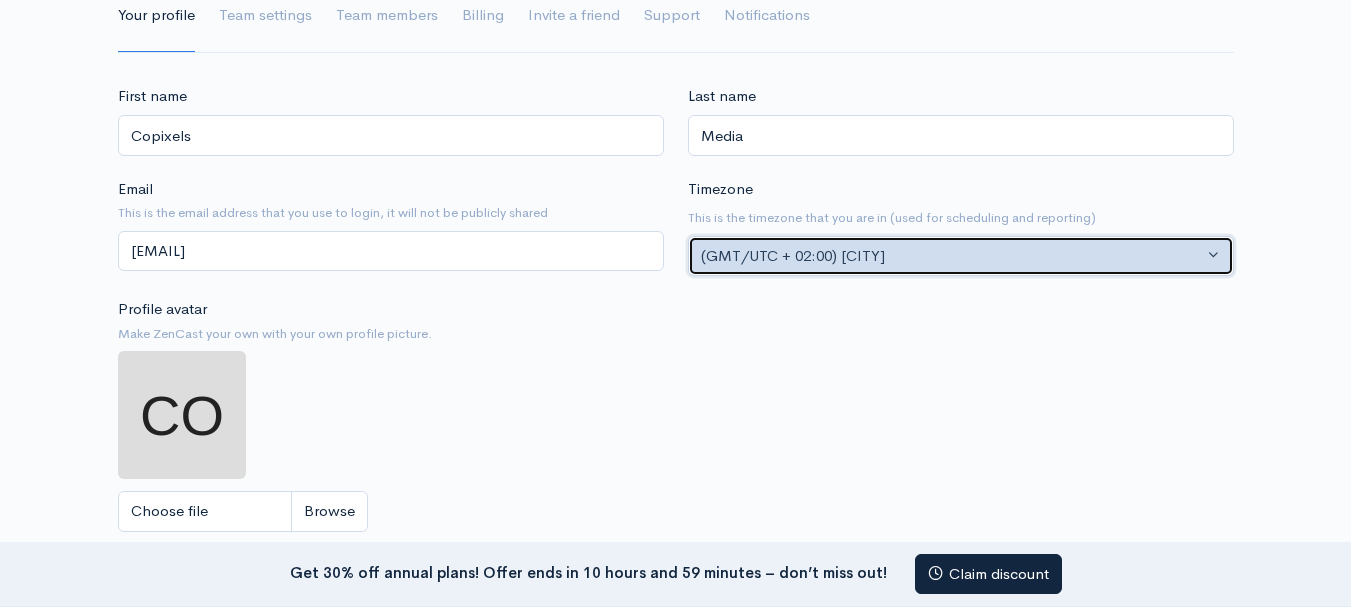 click on "(GMT/UTC + 02:00)     [CITY]" at bounding box center (961, 256) 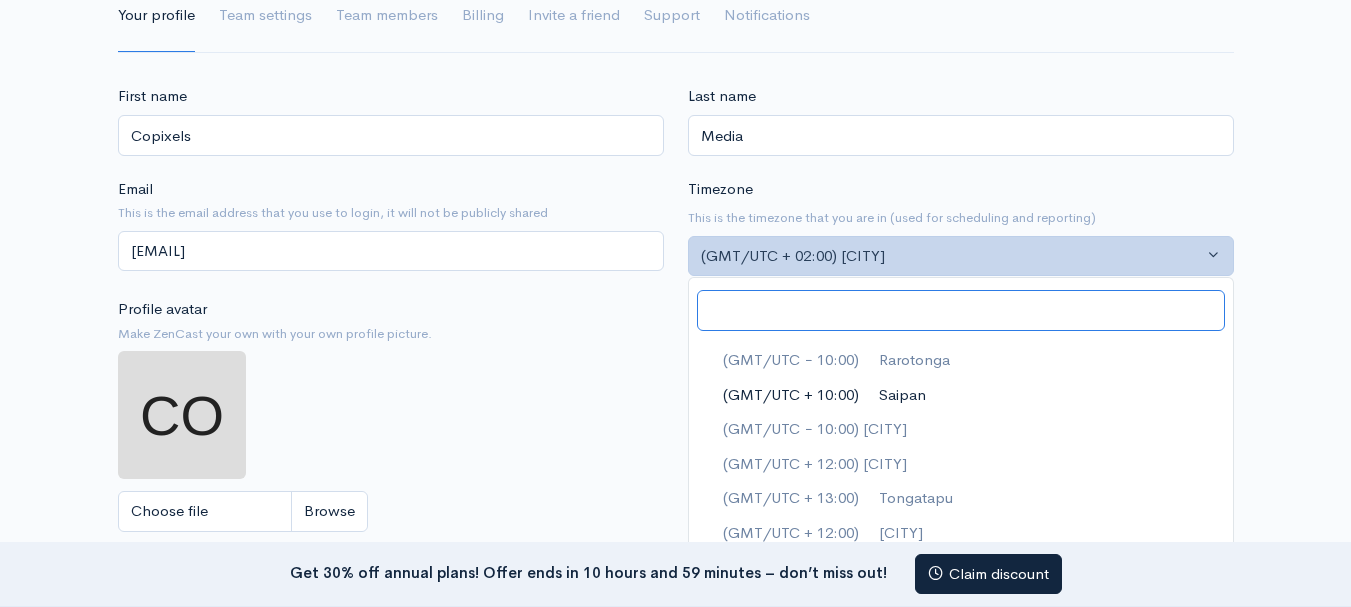scroll, scrollTop: 14853, scrollLeft: 0, axis: vertical 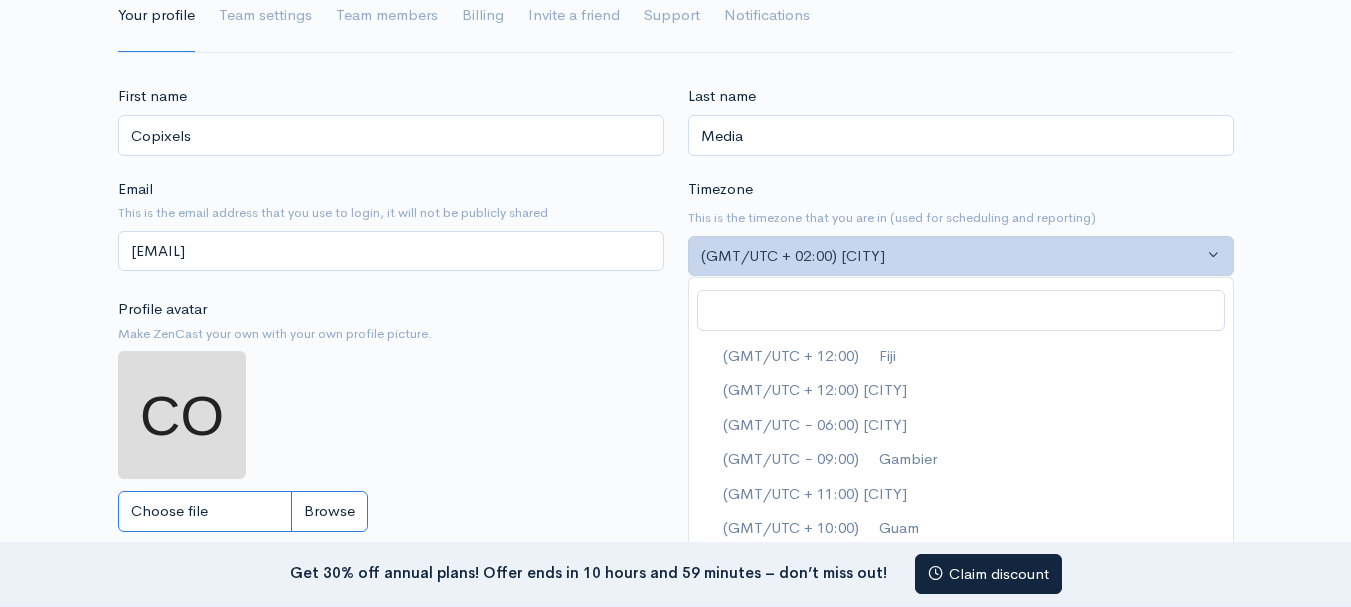 click on "Choose file" at bounding box center (243, 511) 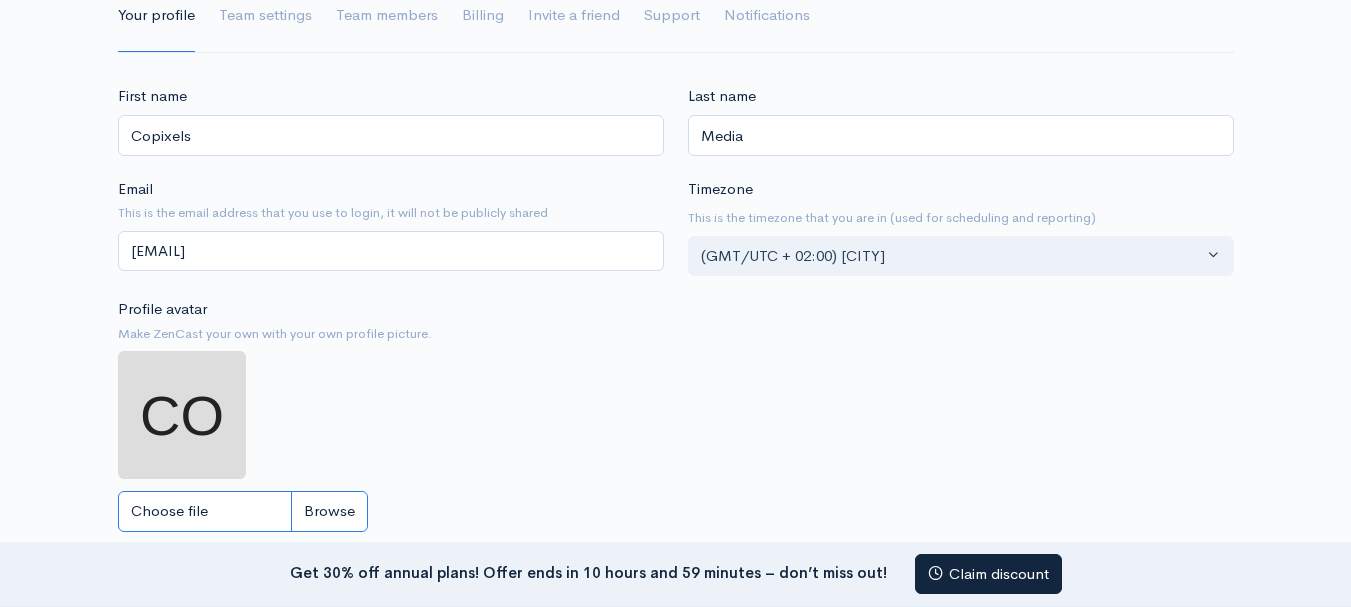 type on "C:\fakepath\fb.jpg" 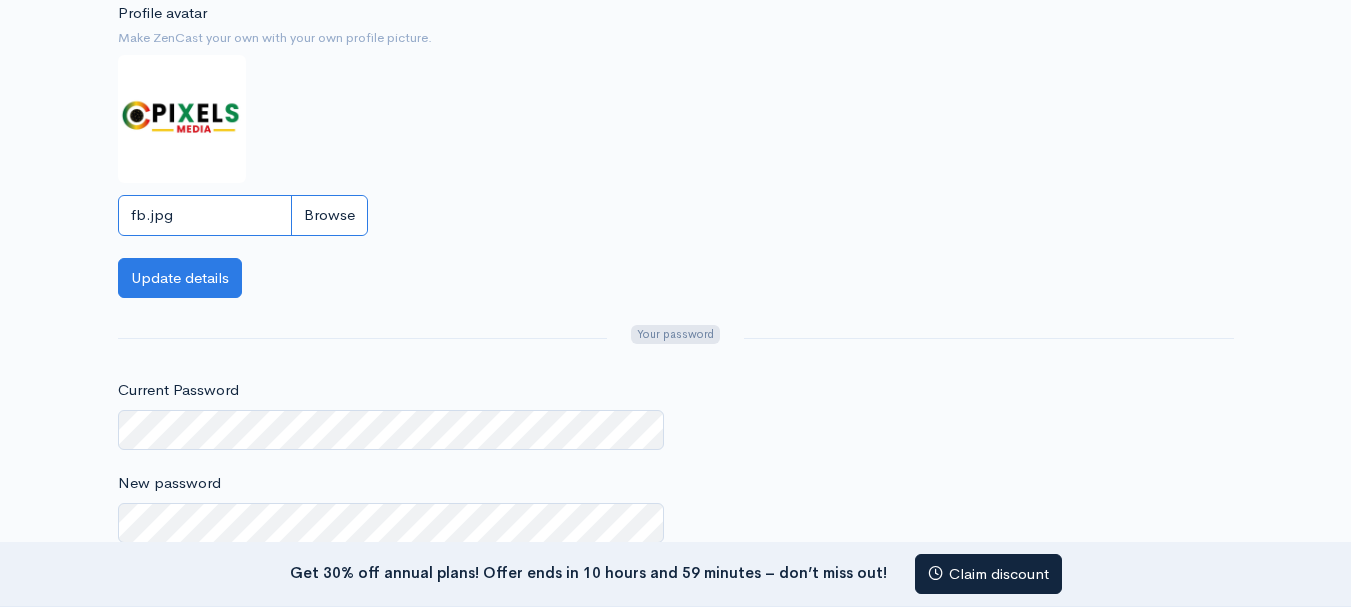 scroll, scrollTop: 500, scrollLeft: 0, axis: vertical 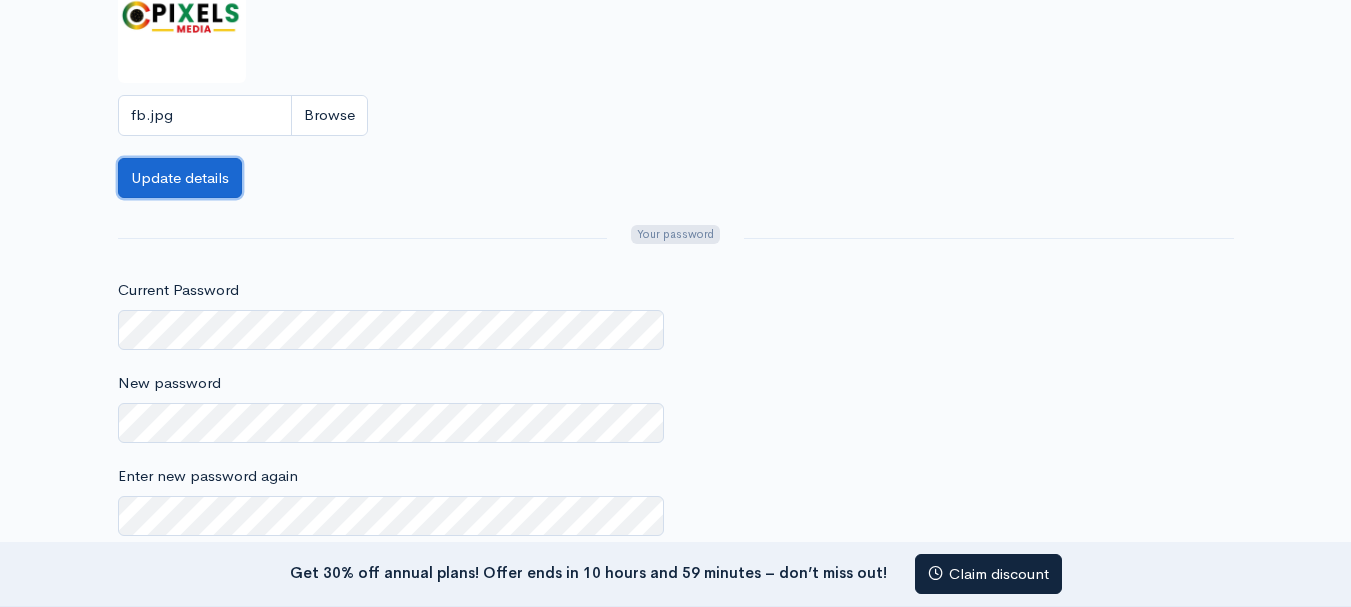click on "Update details" at bounding box center [180, 178] 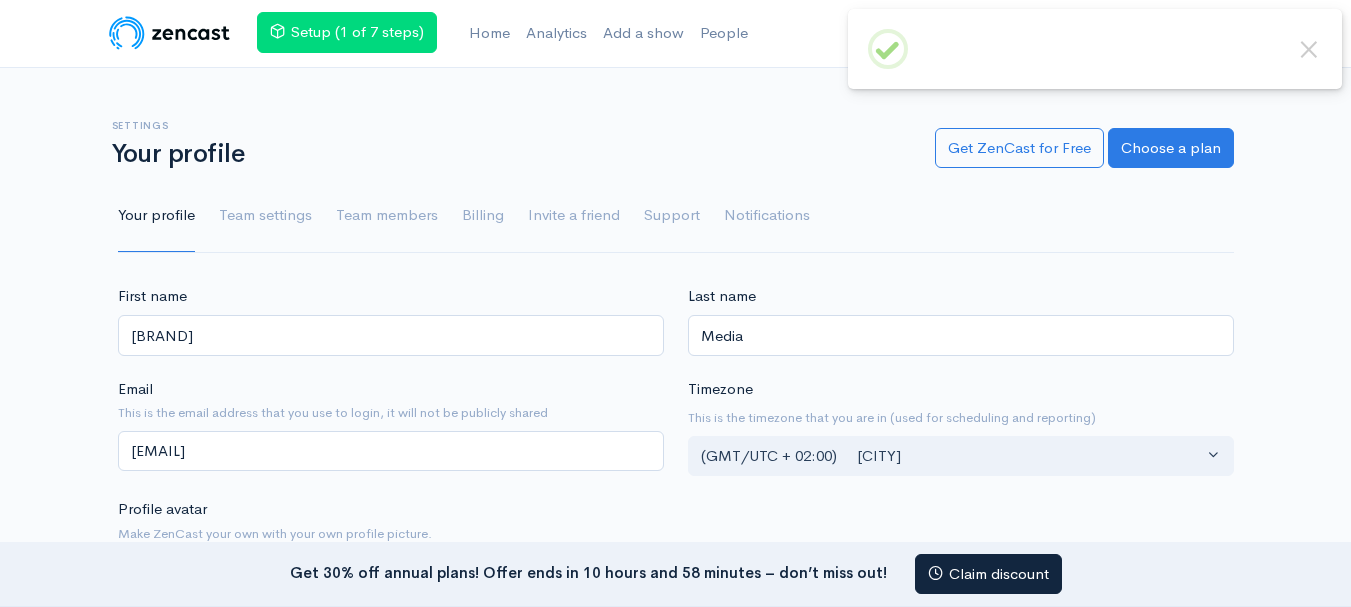 scroll, scrollTop: 0, scrollLeft: 0, axis: both 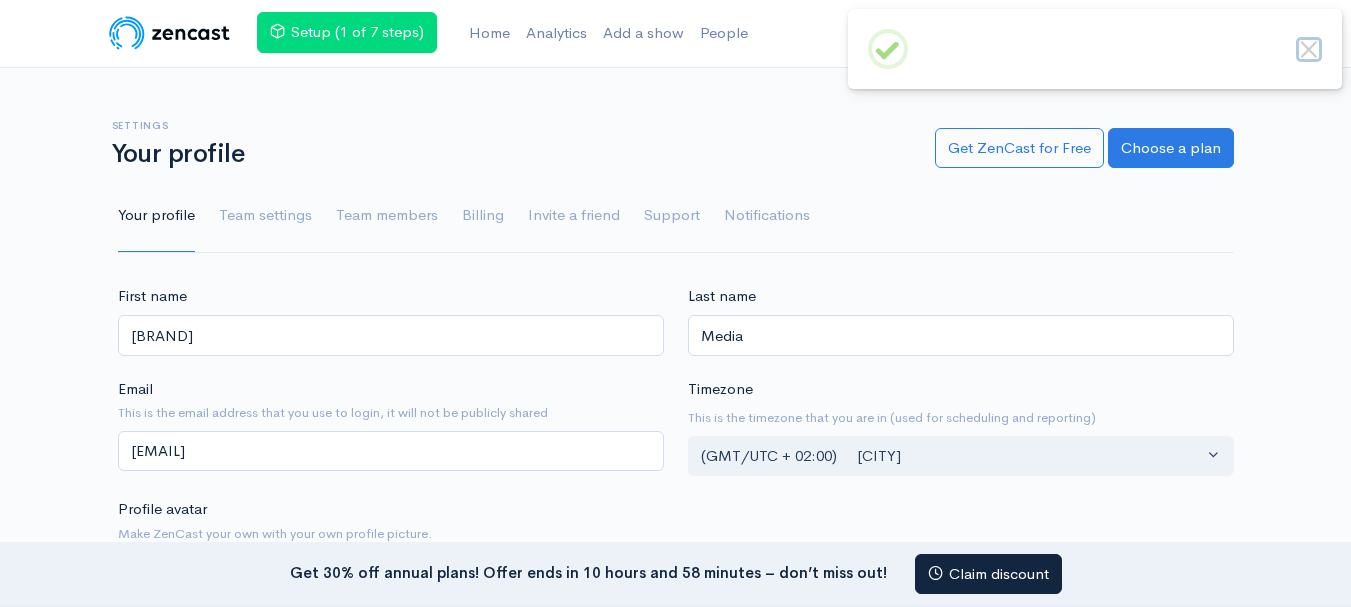 click on "×" at bounding box center (1309, 50) 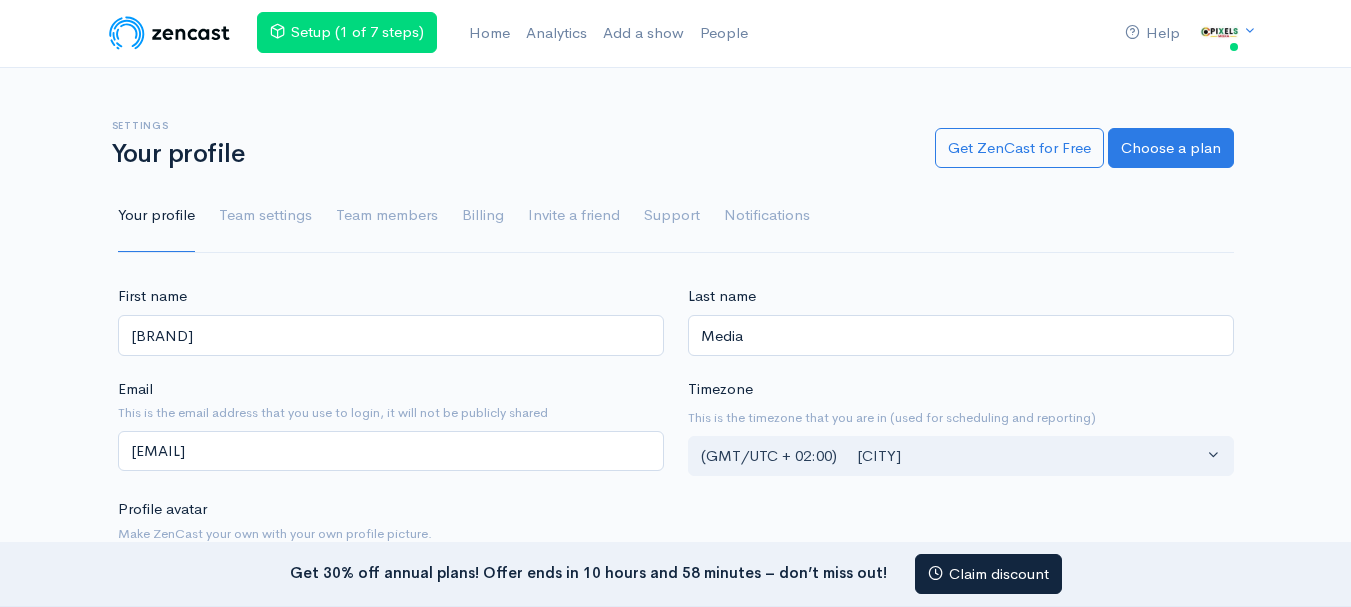 scroll, scrollTop: 0, scrollLeft: 0, axis: both 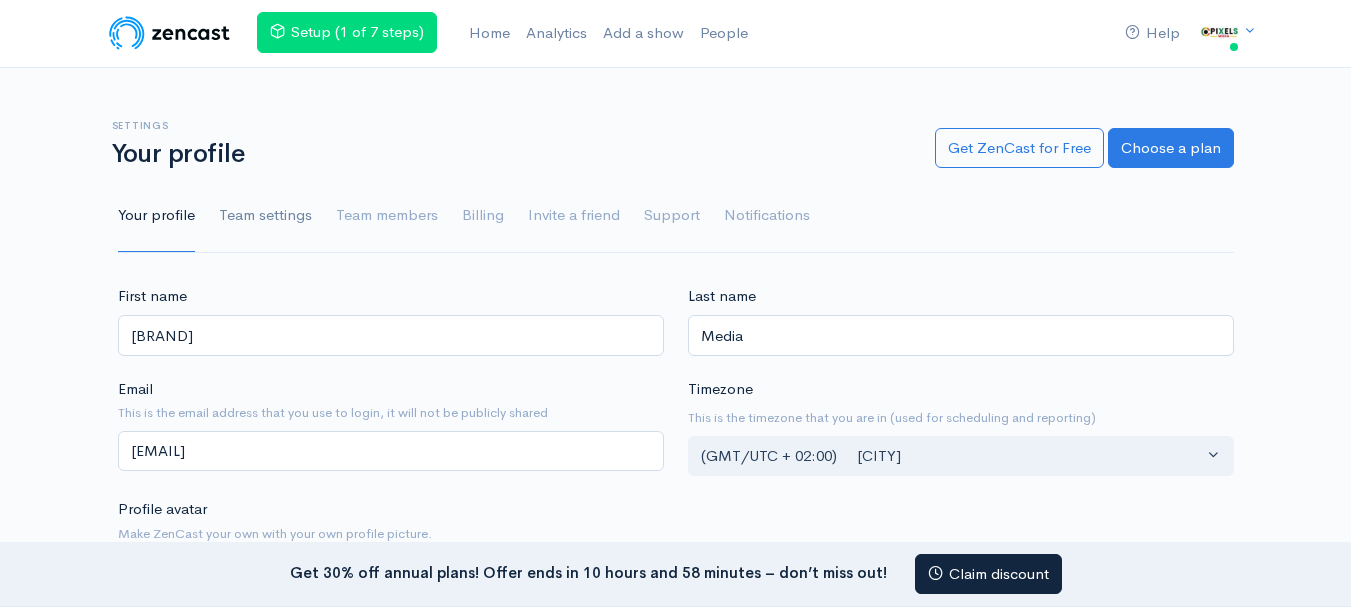 click on "Team settings" at bounding box center (265, 216) 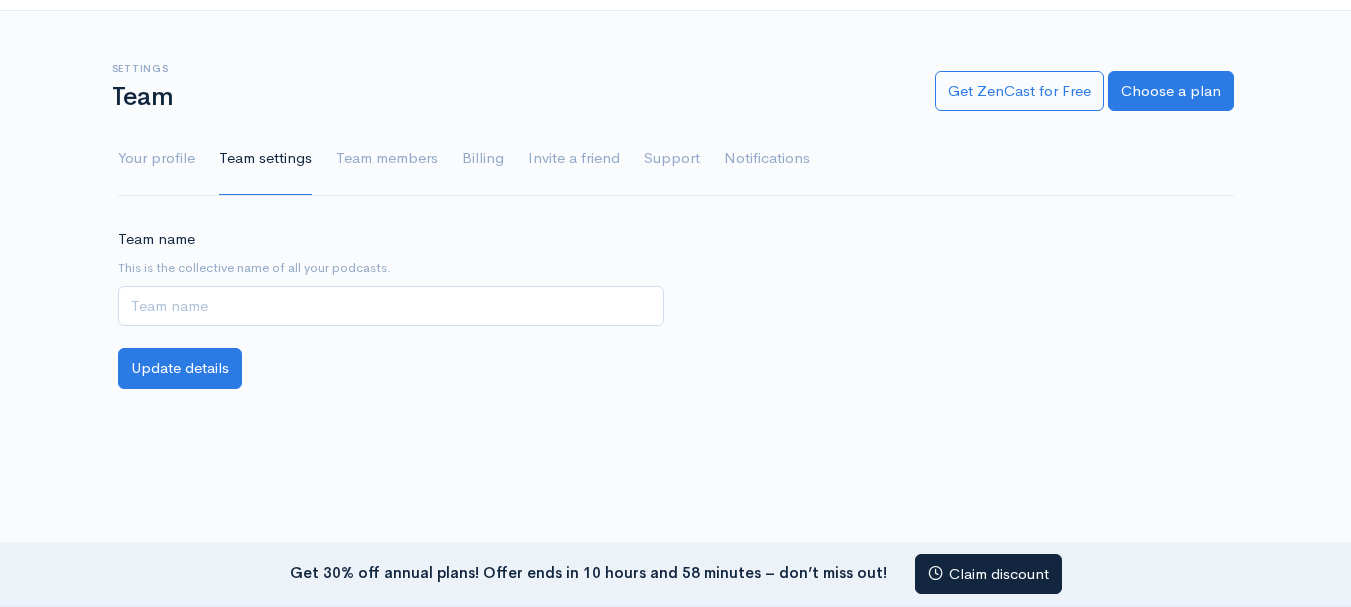 scroll, scrollTop: 0, scrollLeft: 0, axis: both 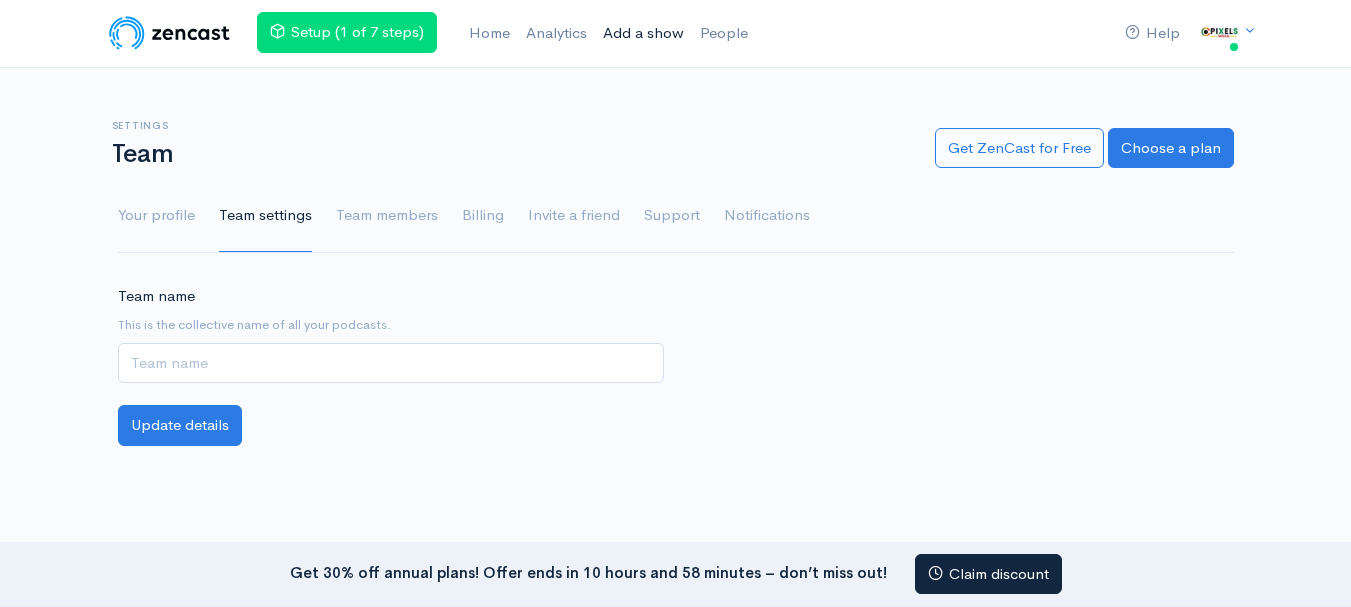 click on "Add a show" at bounding box center [643, 33] 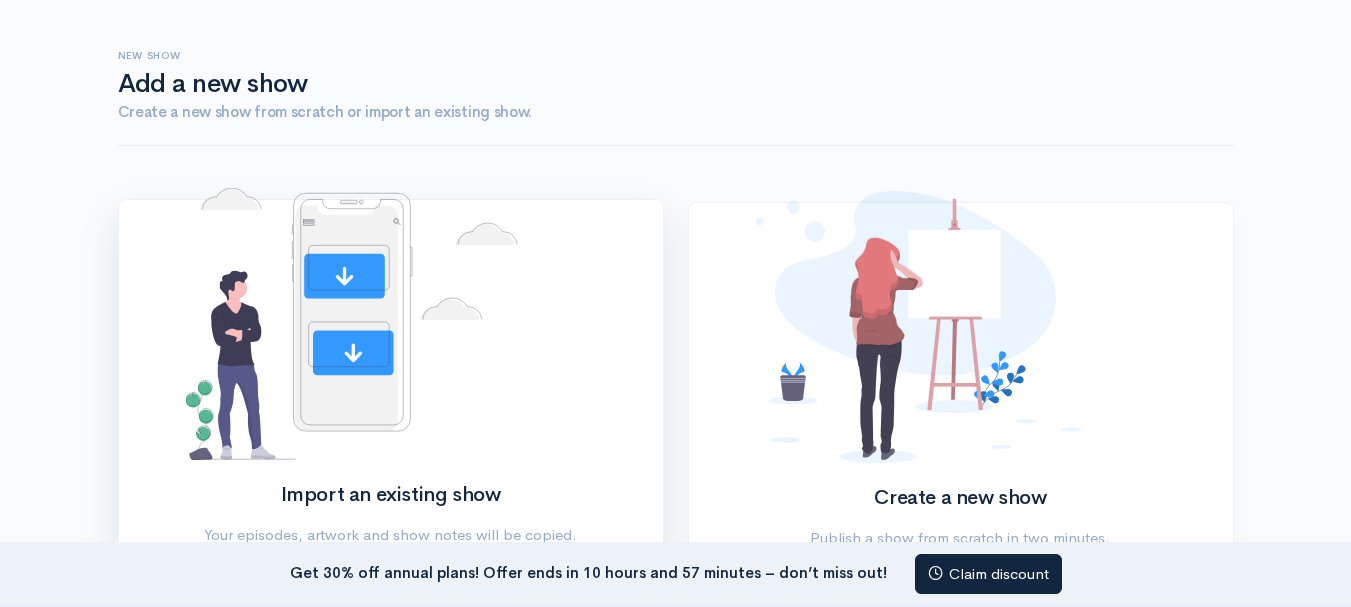 scroll, scrollTop: 300, scrollLeft: 0, axis: vertical 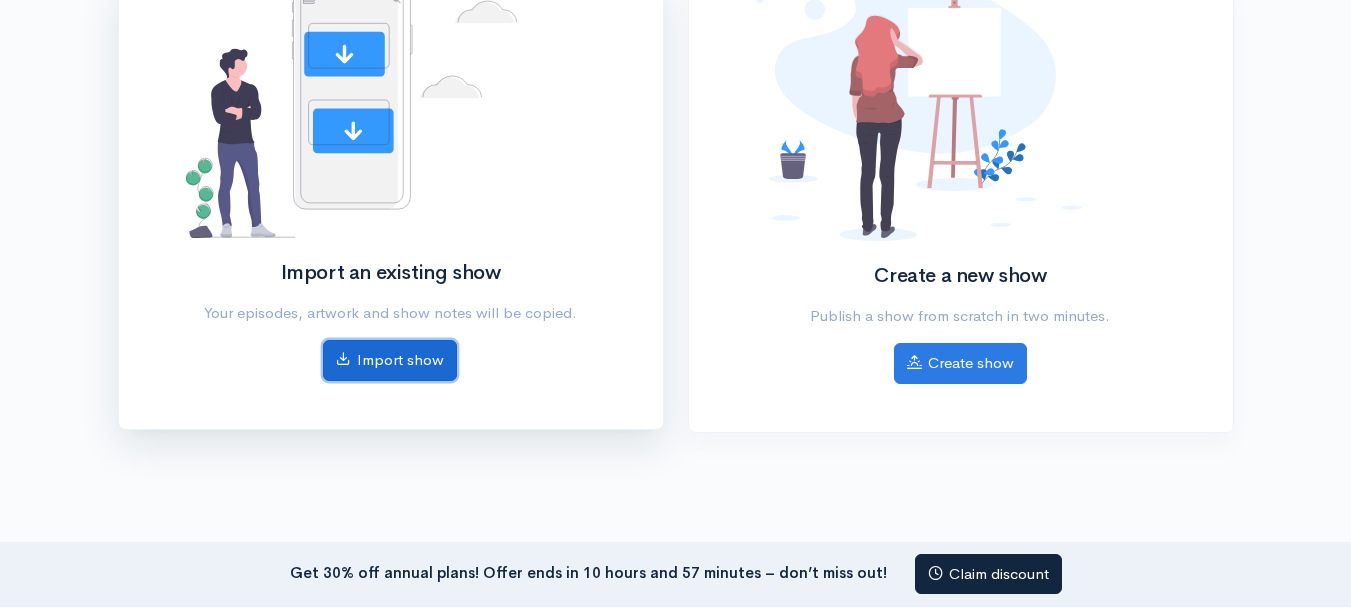 click on "Import show" at bounding box center [390, 360] 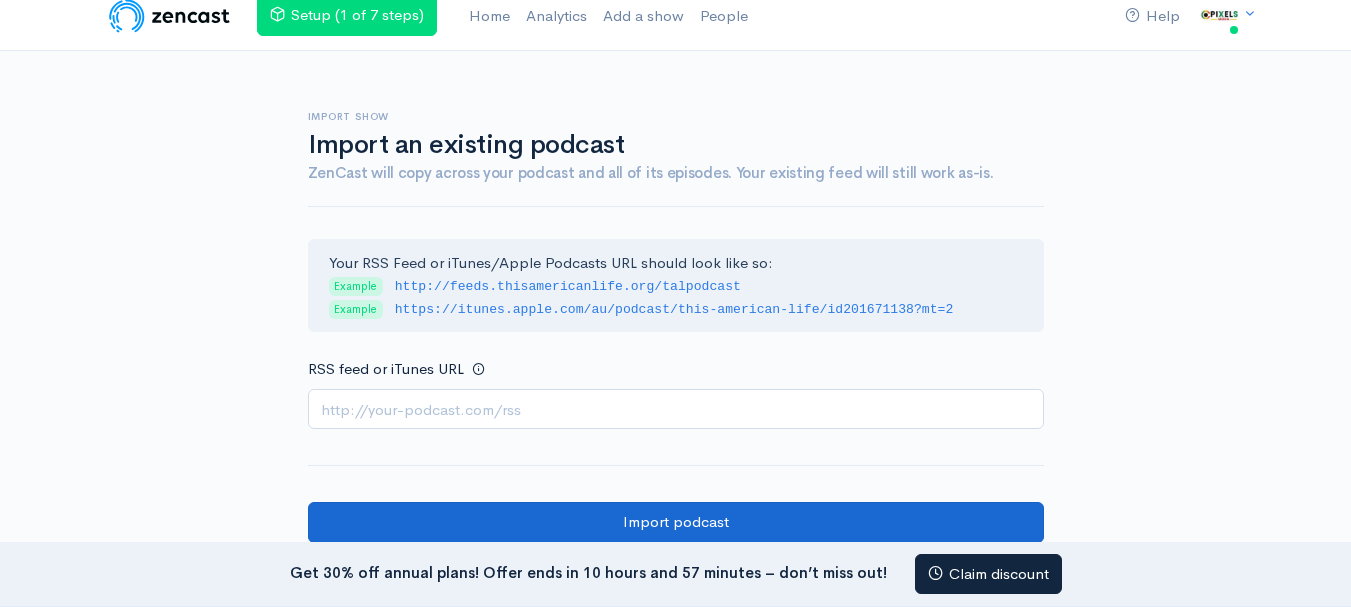 scroll, scrollTop: 0, scrollLeft: 0, axis: both 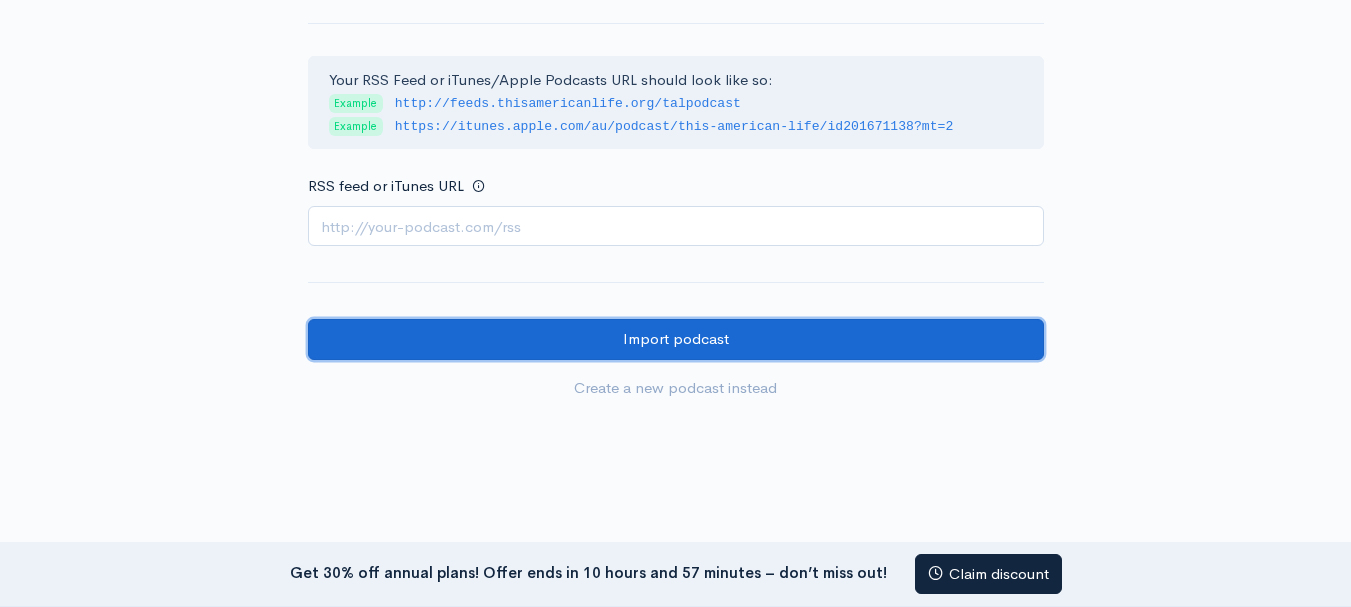 click on "Import podcast" at bounding box center (676, 339) 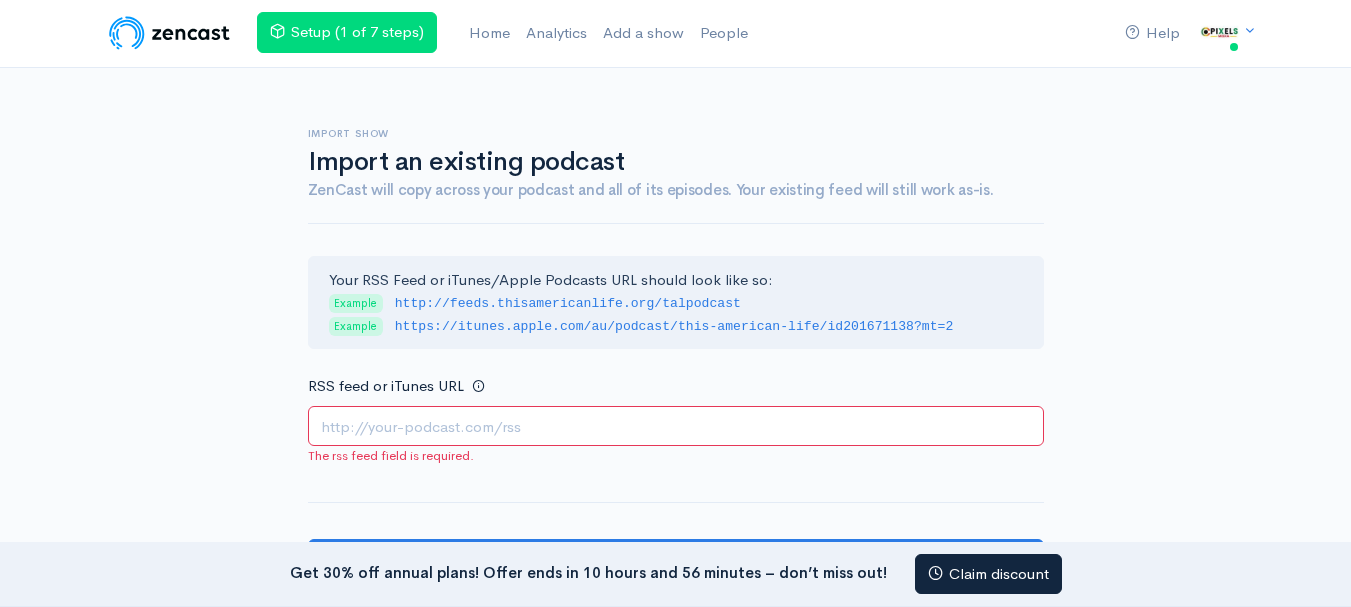 scroll, scrollTop: 0, scrollLeft: 0, axis: both 